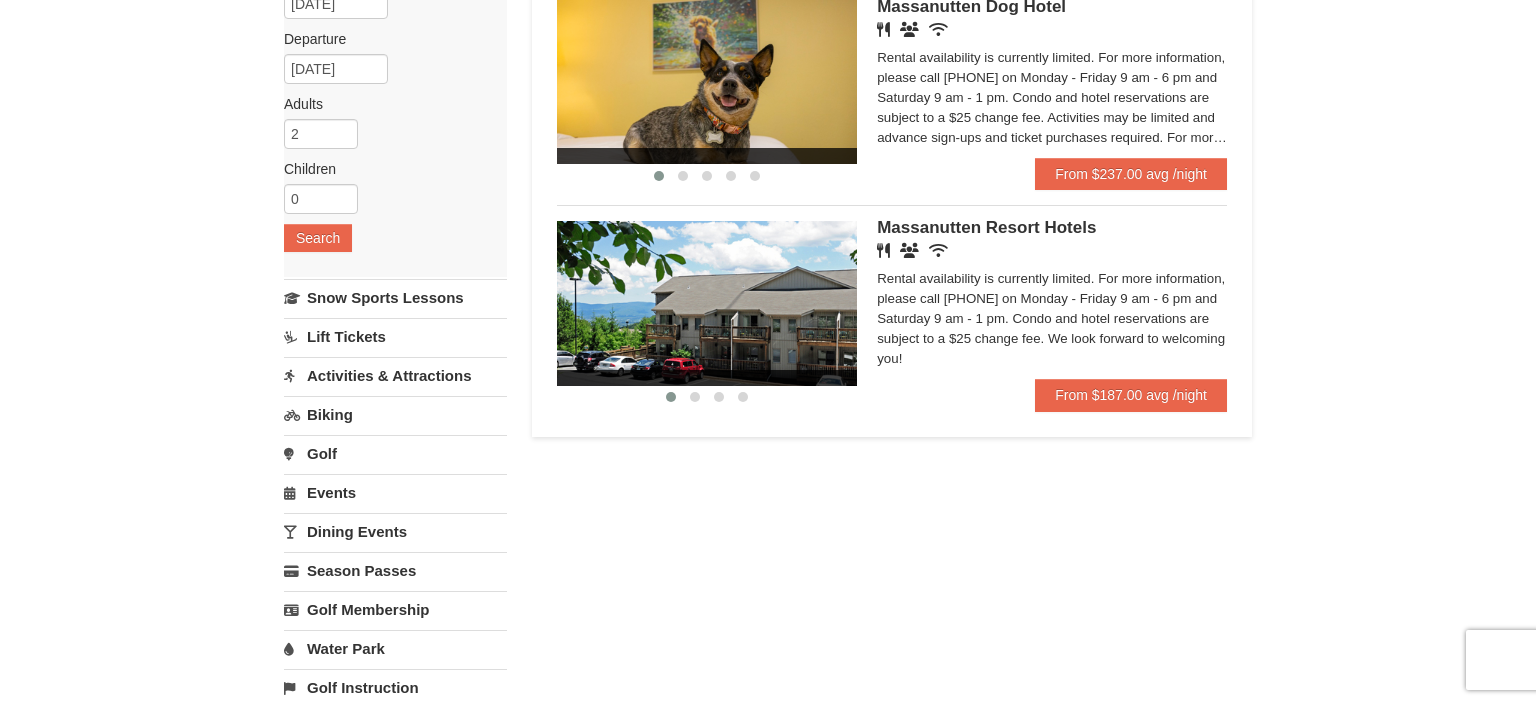 scroll, scrollTop: 162, scrollLeft: 0, axis: vertical 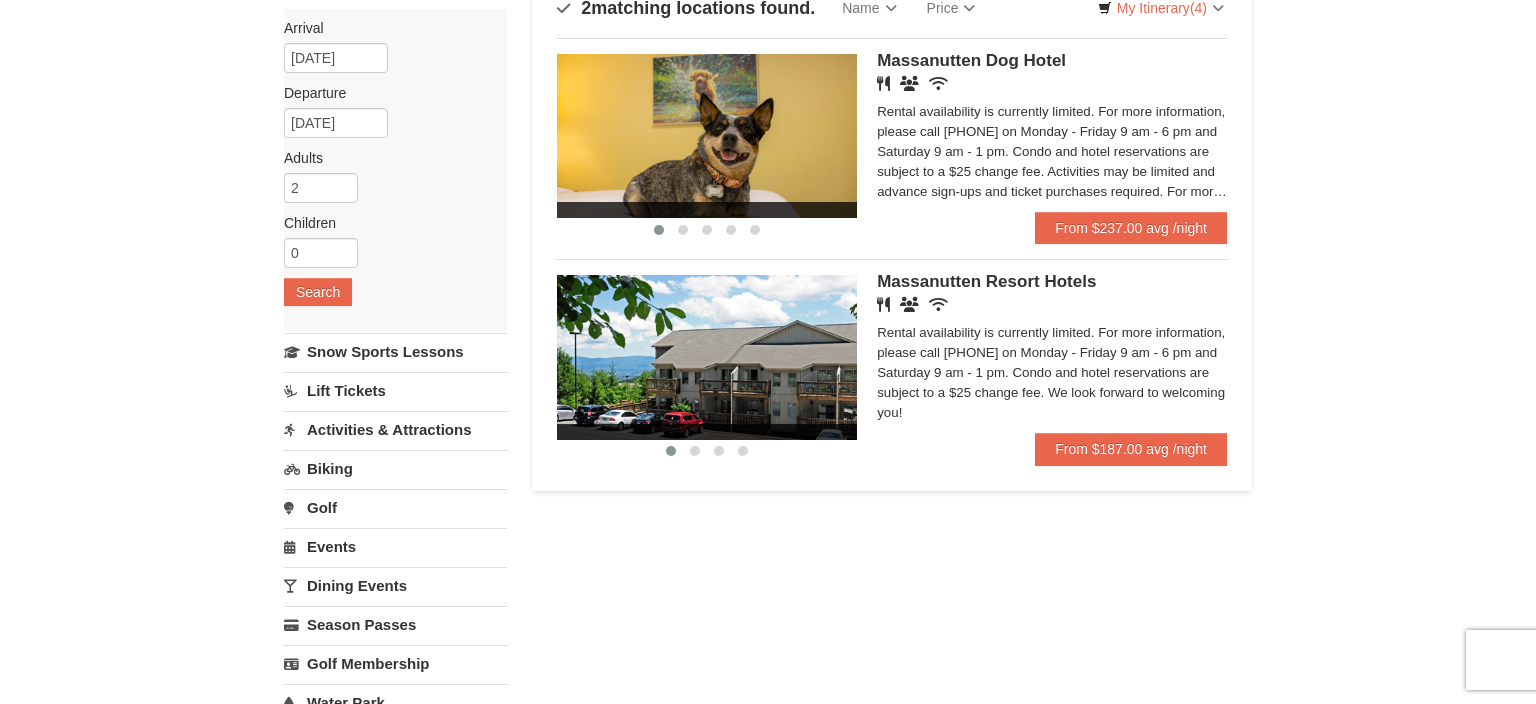 click on "Arrival Please format dates MM/DD/YYYY Please format dates MM/DD/YYYY
[DATE]
Departure Please format dates MM/DD/YYYY Please format dates MM/DD/YYYY
[DATE]
Adults Please format dates MM/DD/YYYY
[NUMBER]
Children Please format dates MM/DD/YYYY
[NUMBER]
Search
Search" at bounding box center (768, 487) 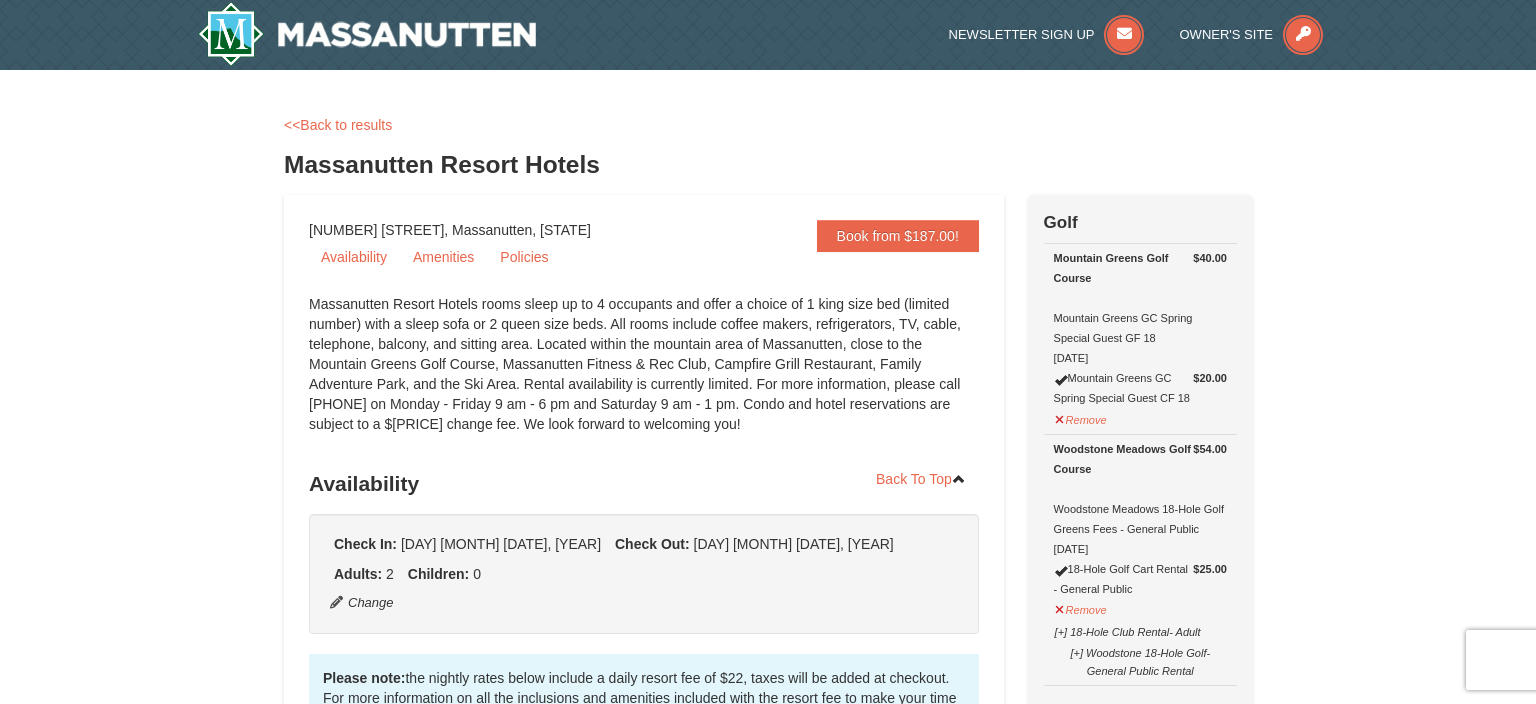 scroll, scrollTop: 0, scrollLeft: 0, axis: both 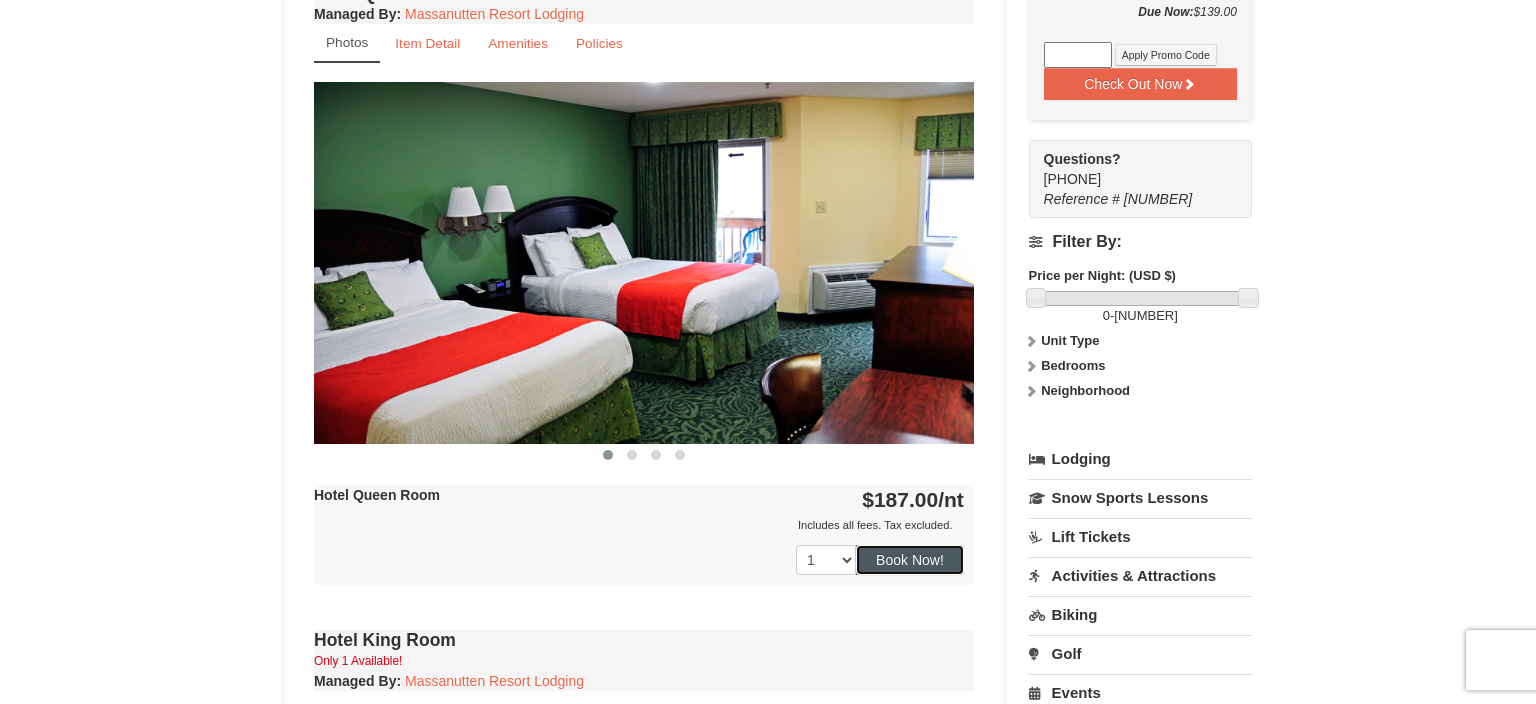 click on "Book Now!" at bounding box center [910, 560] 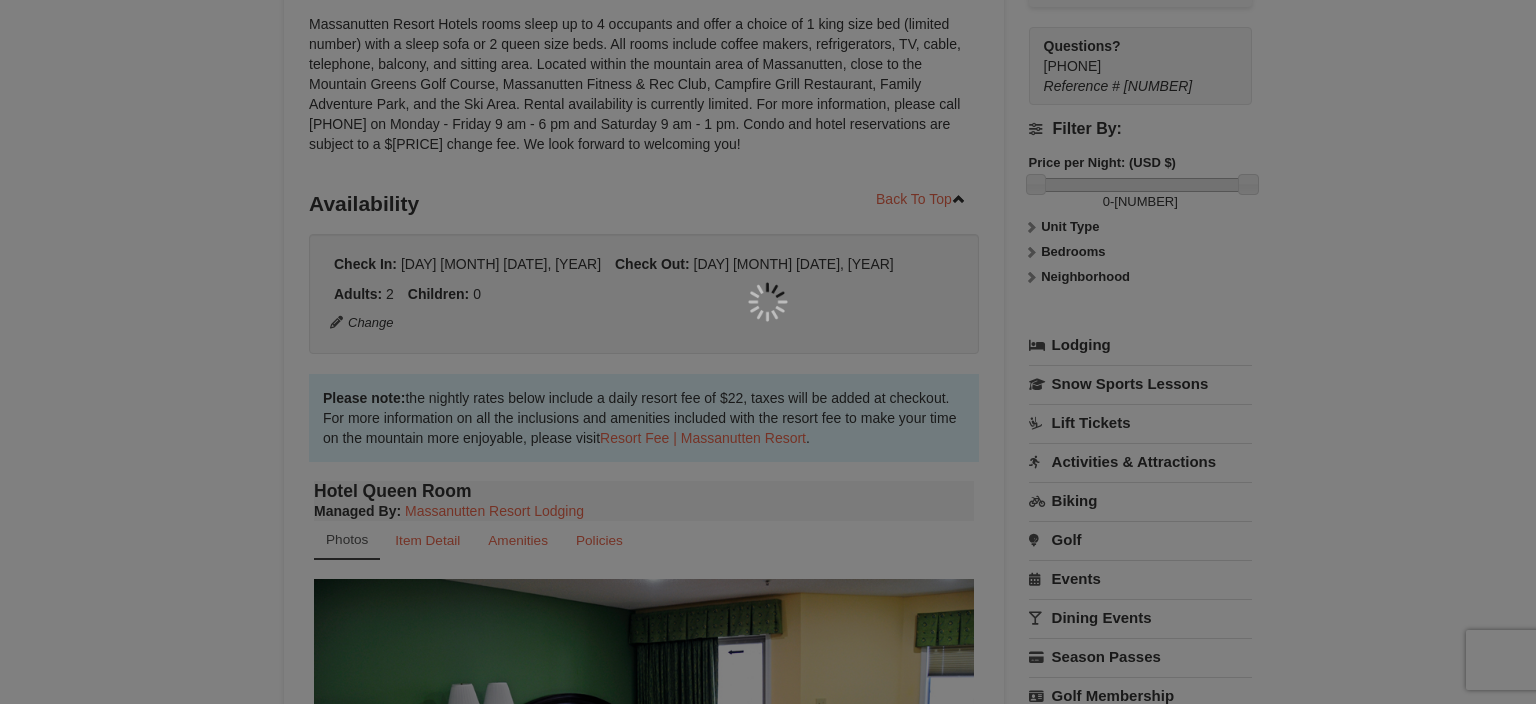 scroll, scrollTop: 194, scrollLeft: 0, axis: vertical 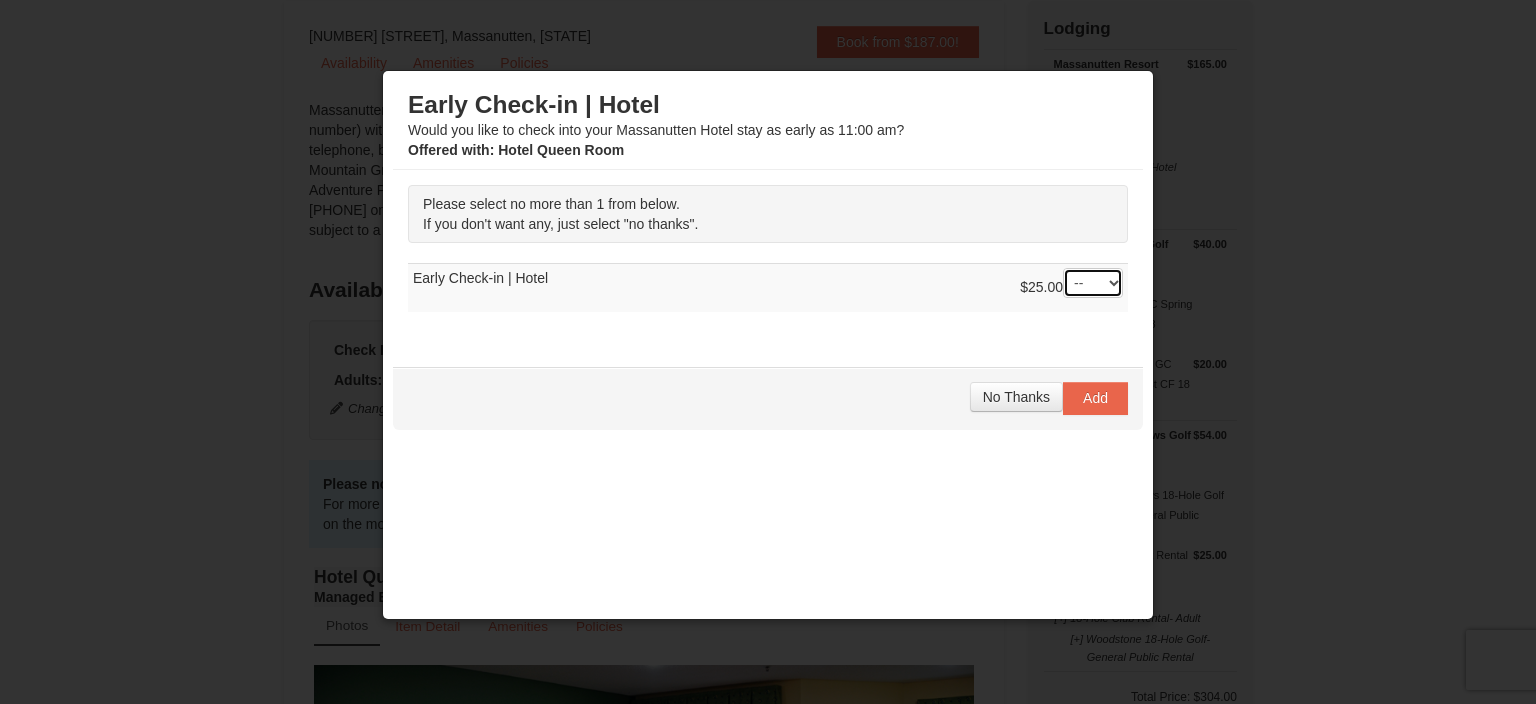 click on "--
01" at bounding box center [1093, 283] 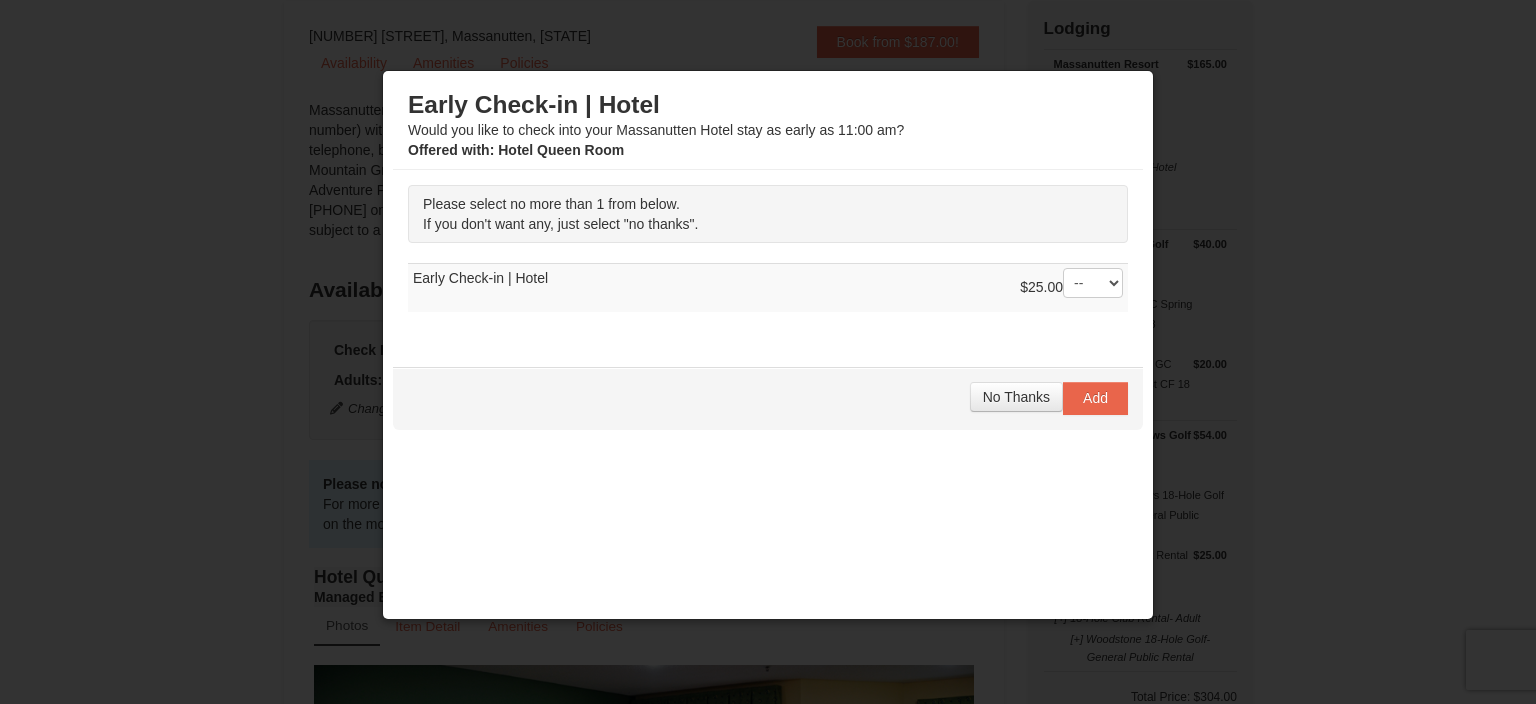 click on "$25.00
--
01
Early Check-in | Hotel" at bounding box center (768, 287) 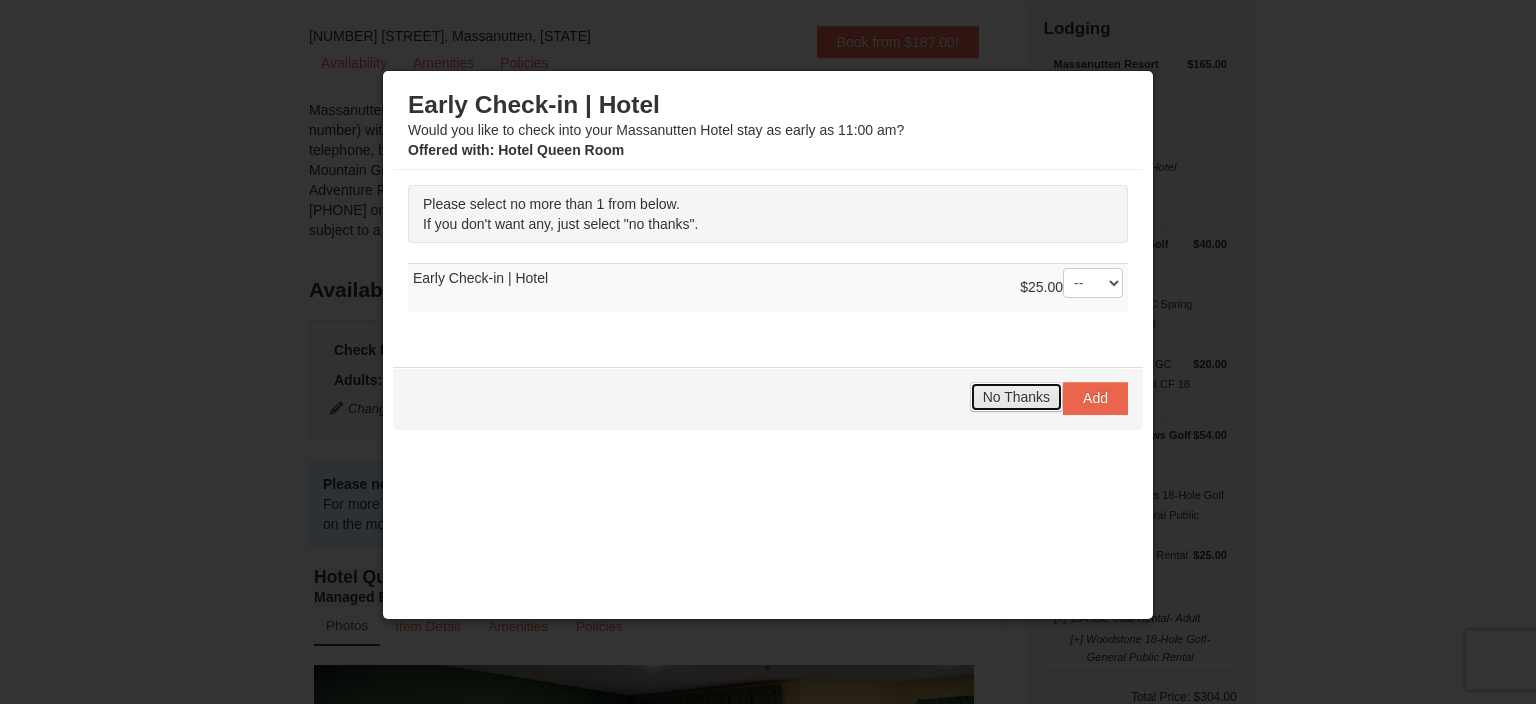 click on "No Thanks" at bounding box center [1016, 397] 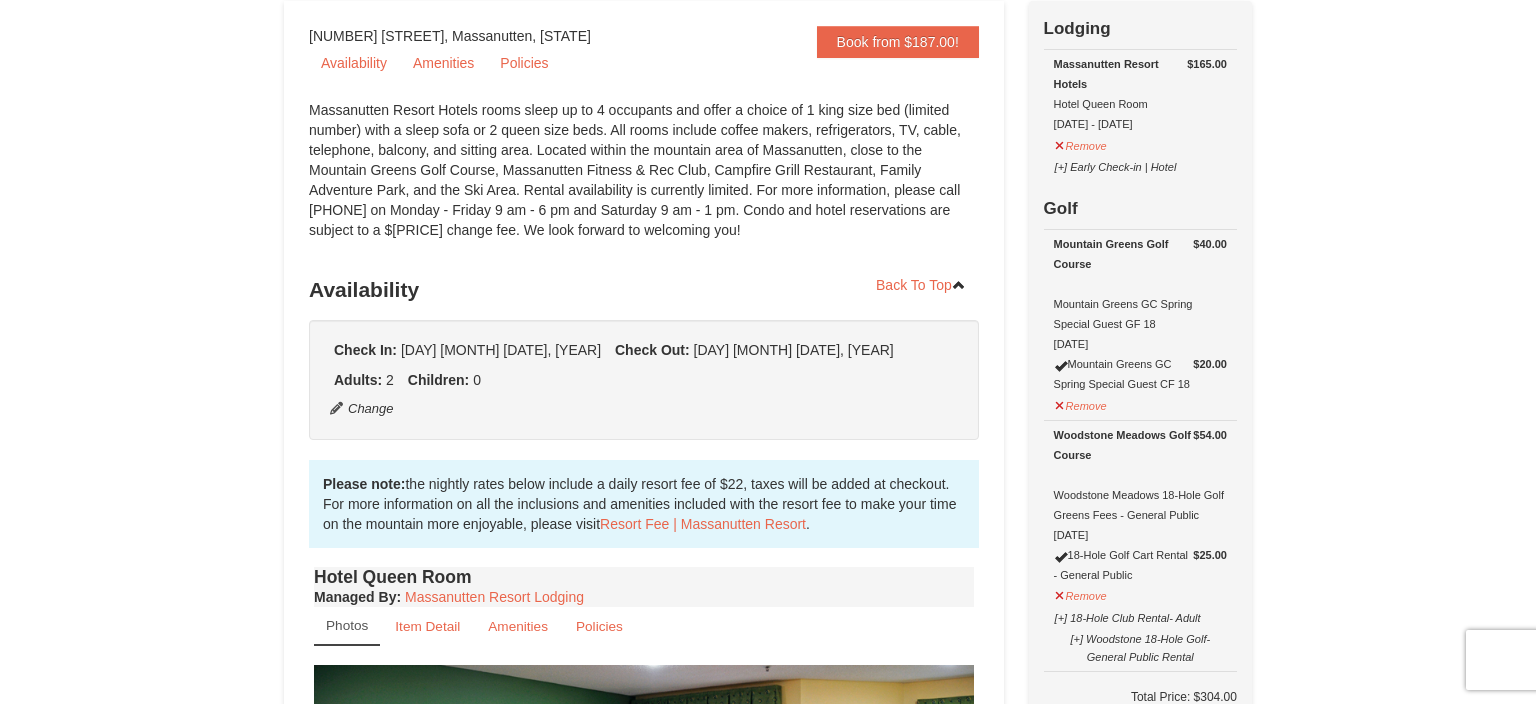 click on "×
<<Back to results
Massanutten Resort Hotels
Book from $187.00!
1822 Resort Drive,
Massanutten,
VA
Availability
Amenities
Policies
‹ ›
Check In:" at bounding box center (768, 1088) 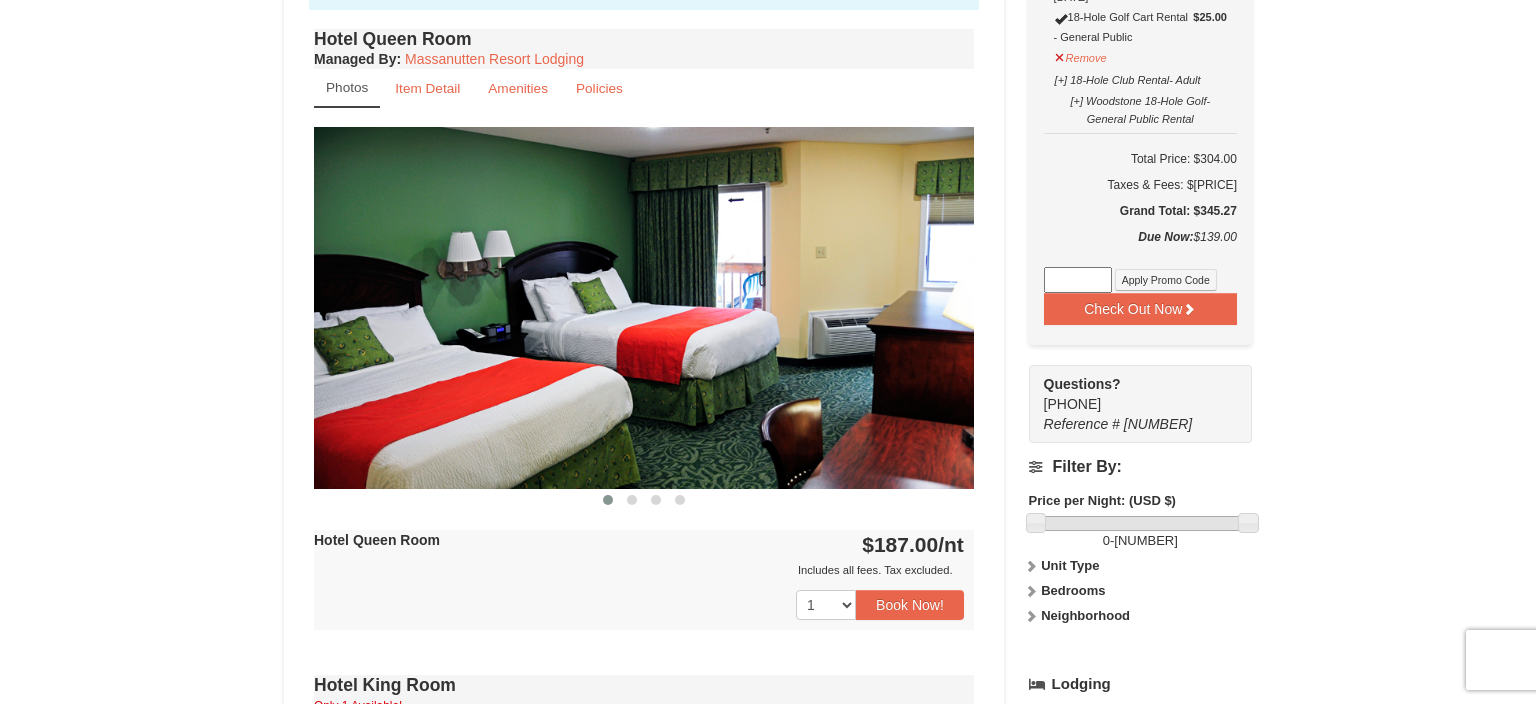 scroll, scrollTop: 732, scrollLeft: 0, axis: vertical 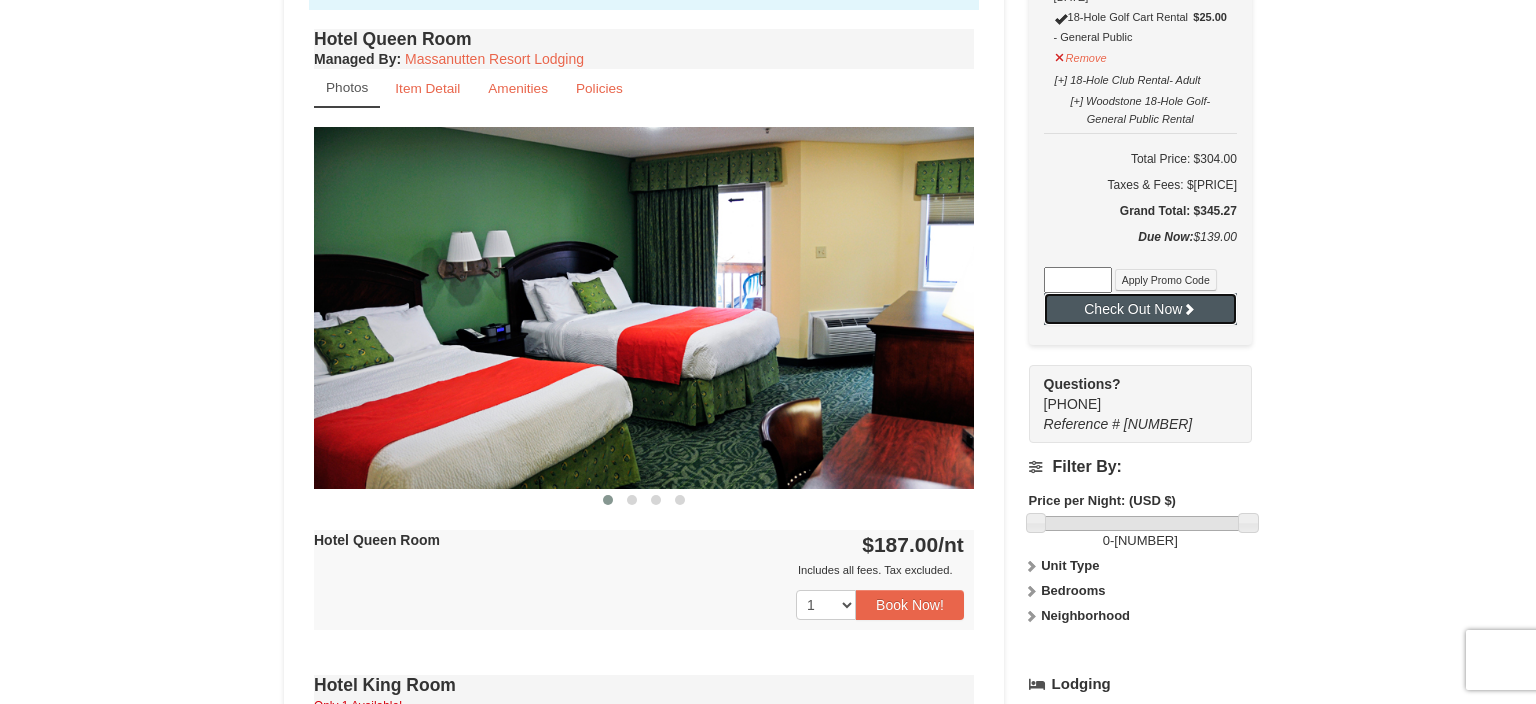 click on "Check Out Now" at bounding box center [1140, 309] 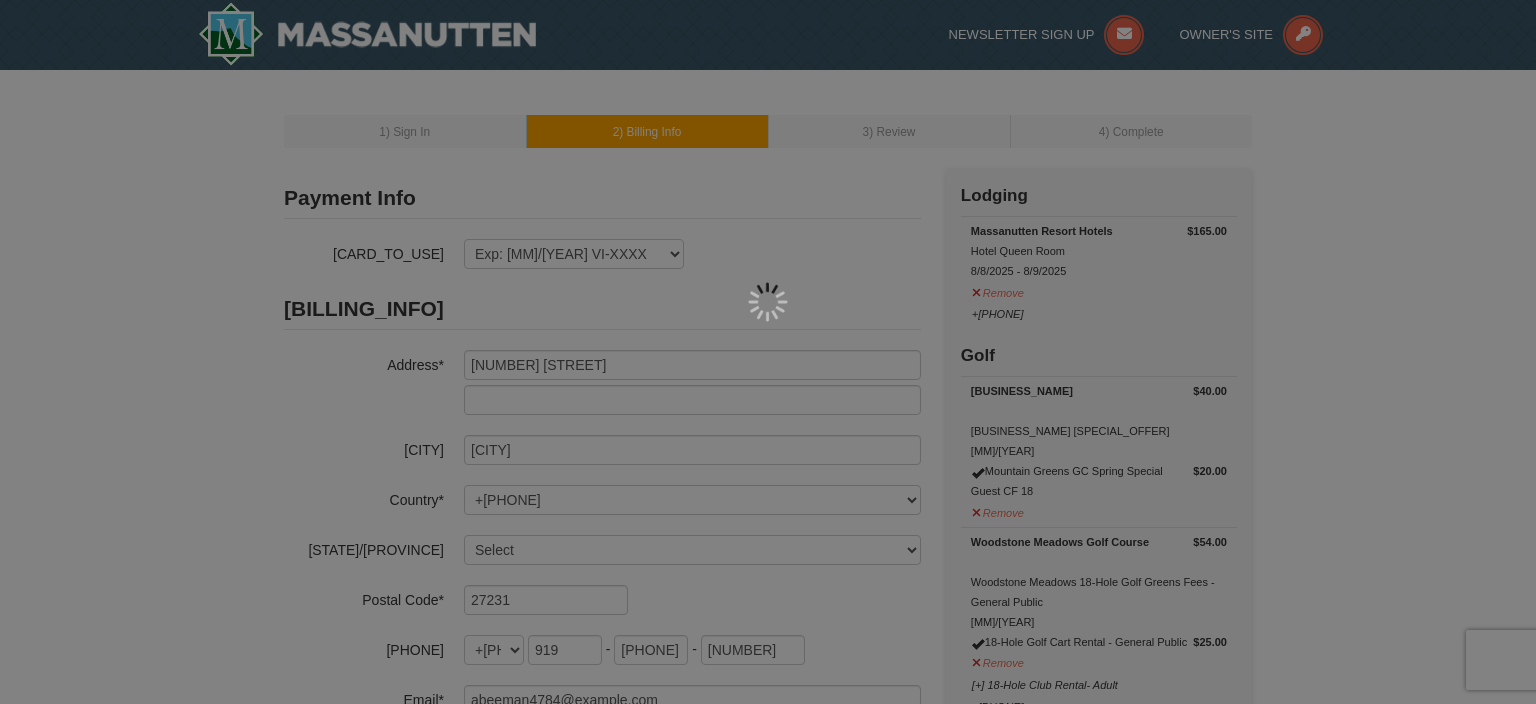 select on "[STATE]" 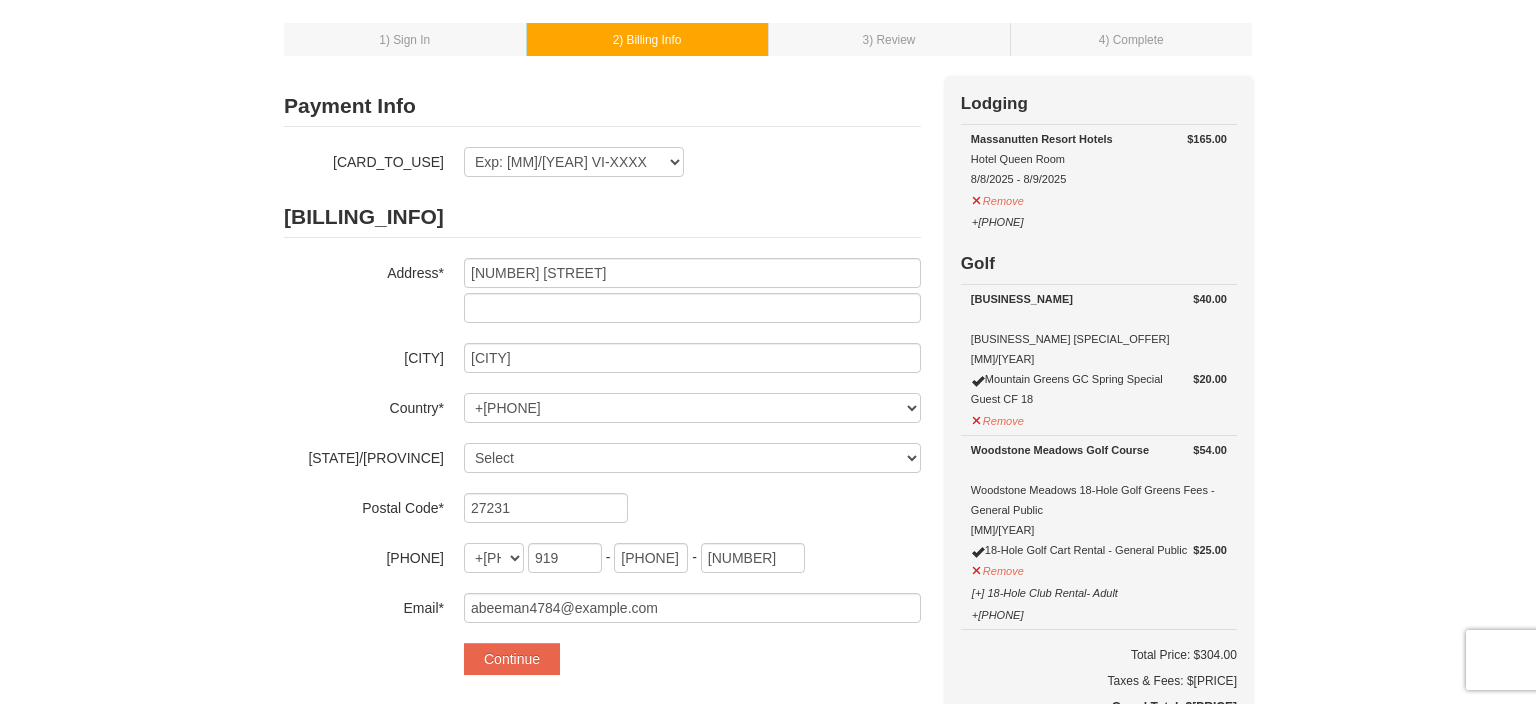 scroll, scrollTop: 93, scrollLeft: 0, axis: vertical 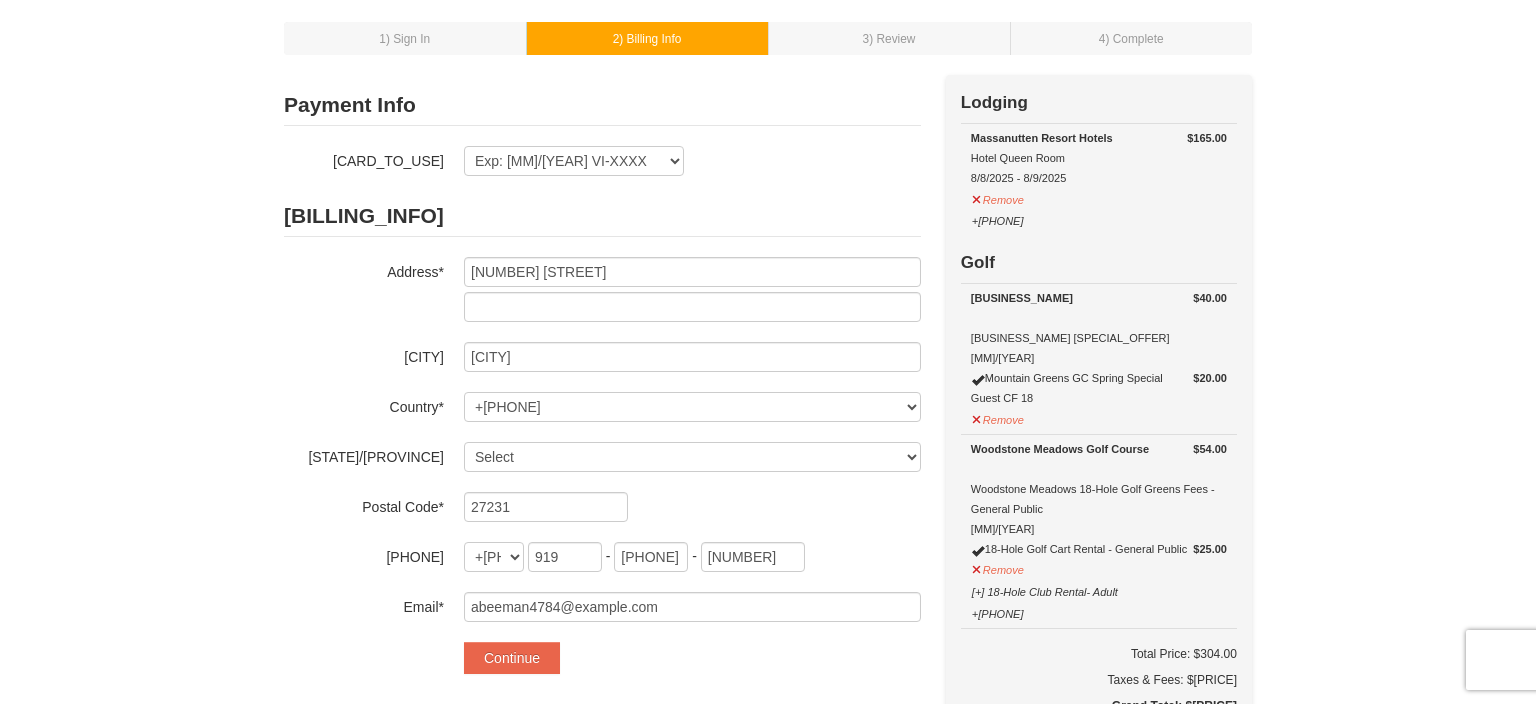 click on "1
) Sign In
2
) Billing Info
3
) Review
) Complete
×" at bounding box center (768, 696) 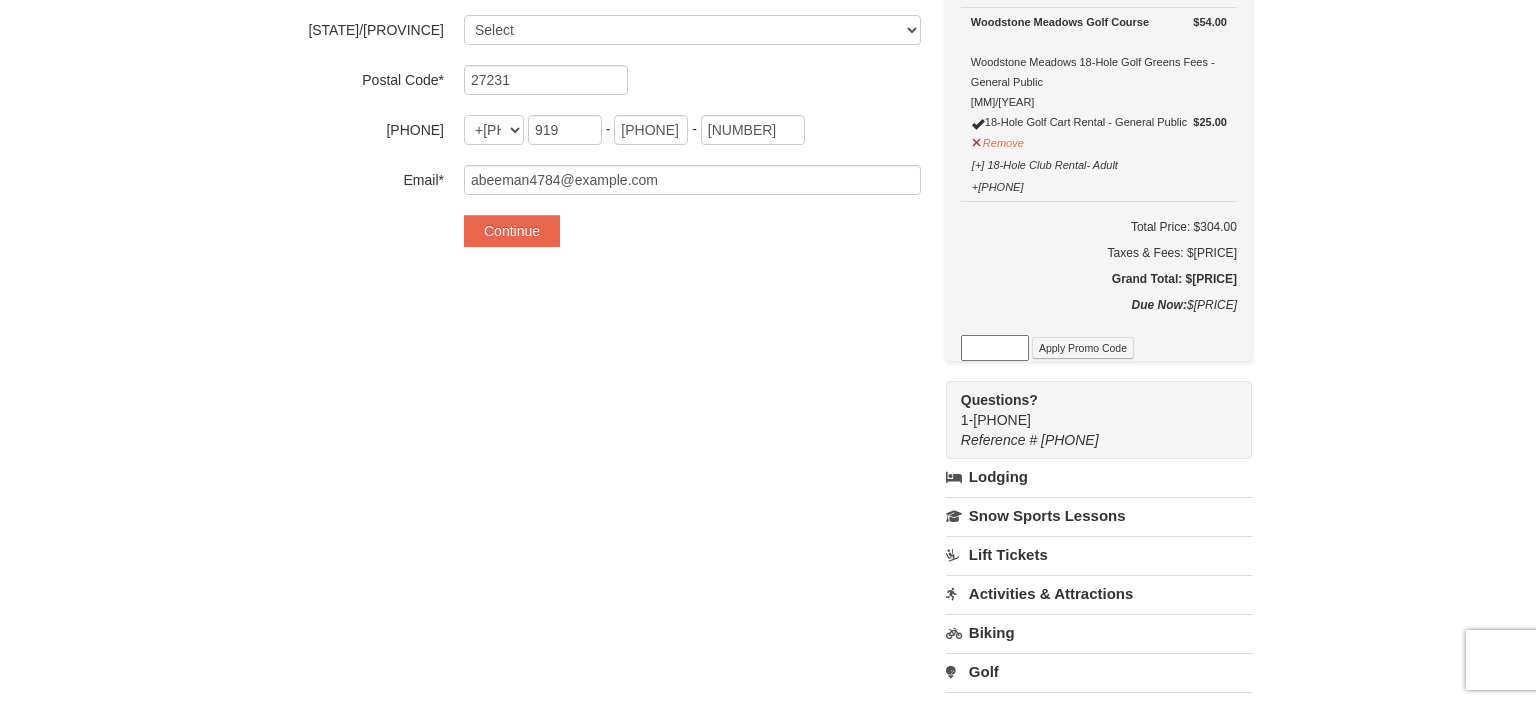 scroll, scrollTop: 520, scrollLeft: 0, axis: vertical 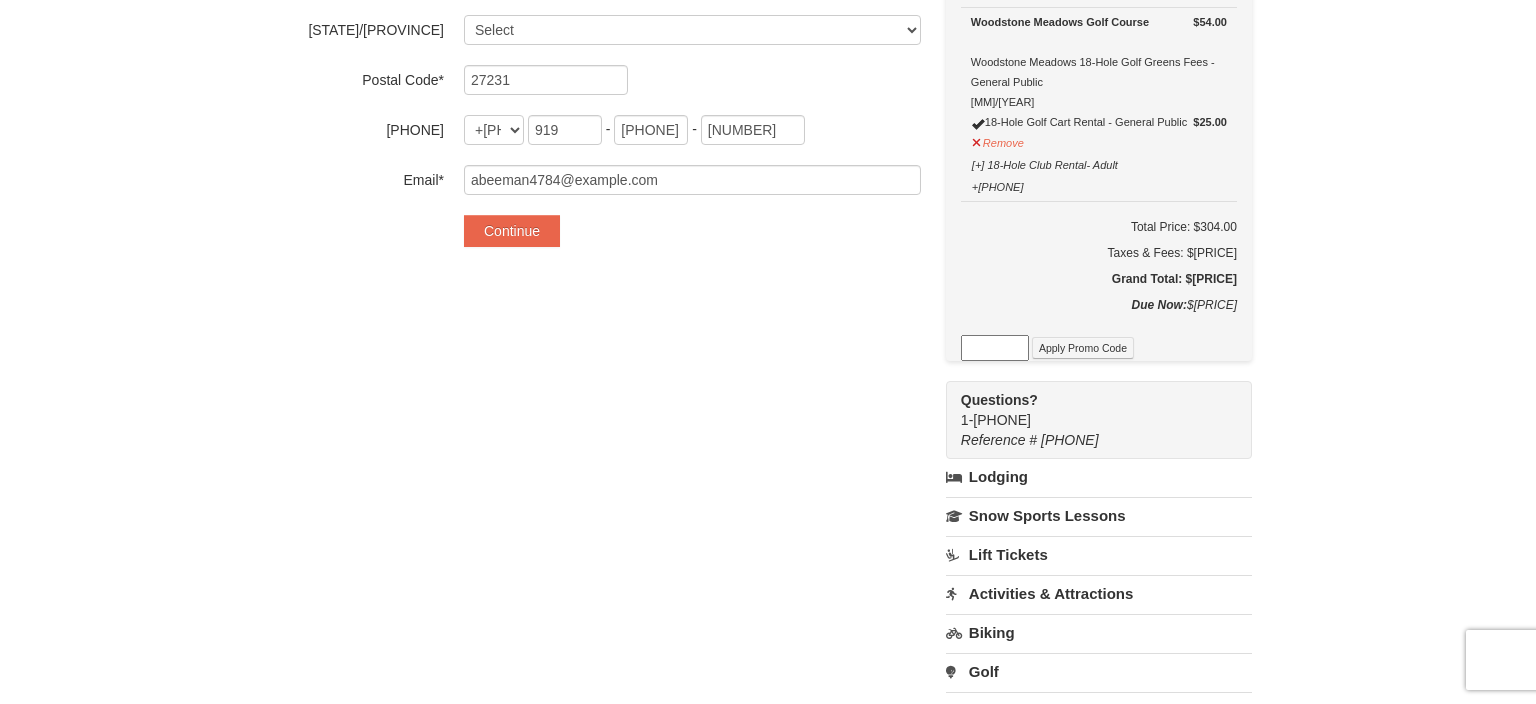 click on "Payment Info
Card To Use*
Exp: 02/29      VI-XXXX New Card
Are you sure you want to remove this card?
No
Yes
CVV*
Card Number* 2025" at bounding box center [768, 296] 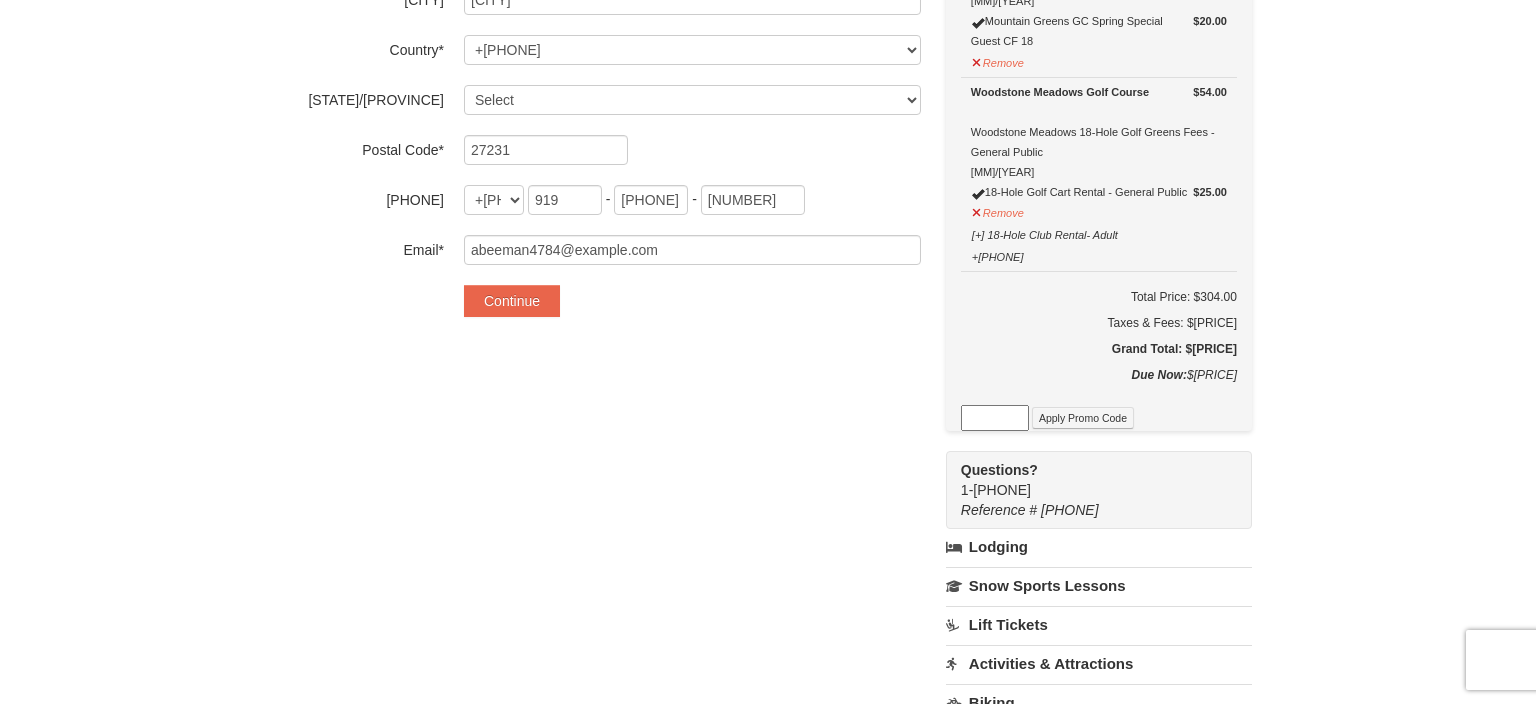 scroll, scrollTop: 450, scrollLeft: 0, axis: vertical 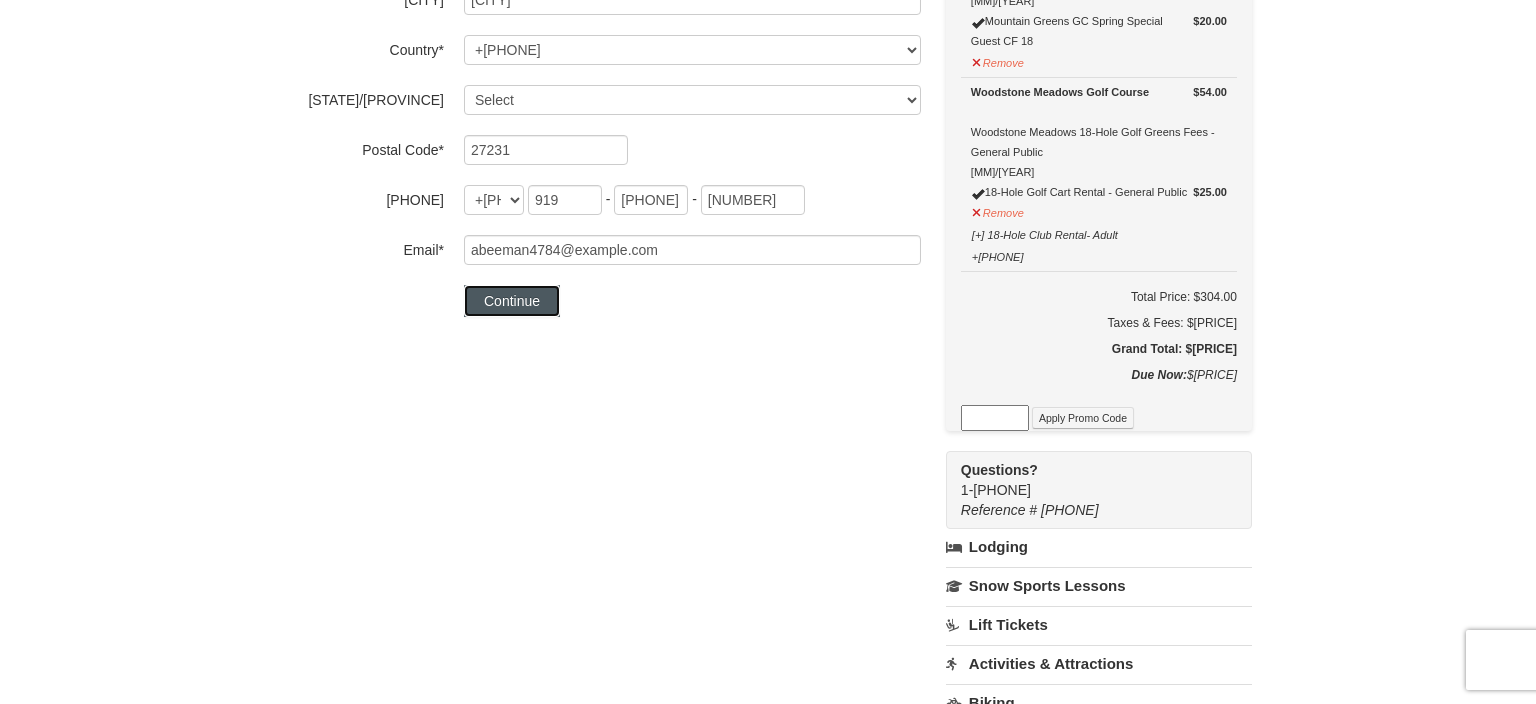 click on "Continue" at bounding box center [512, 301] 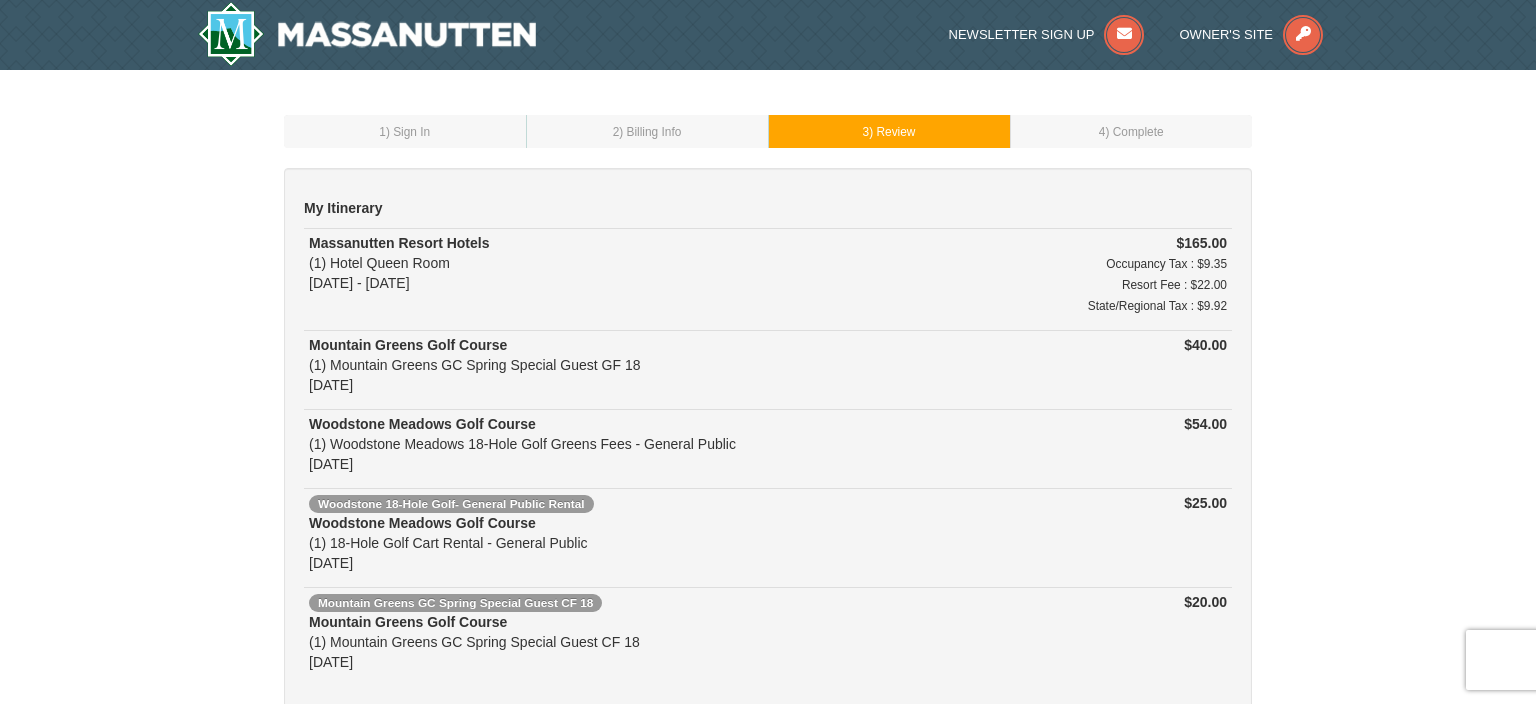 scroll, scrollTop: 0, scrollLeft: 0, axis: both 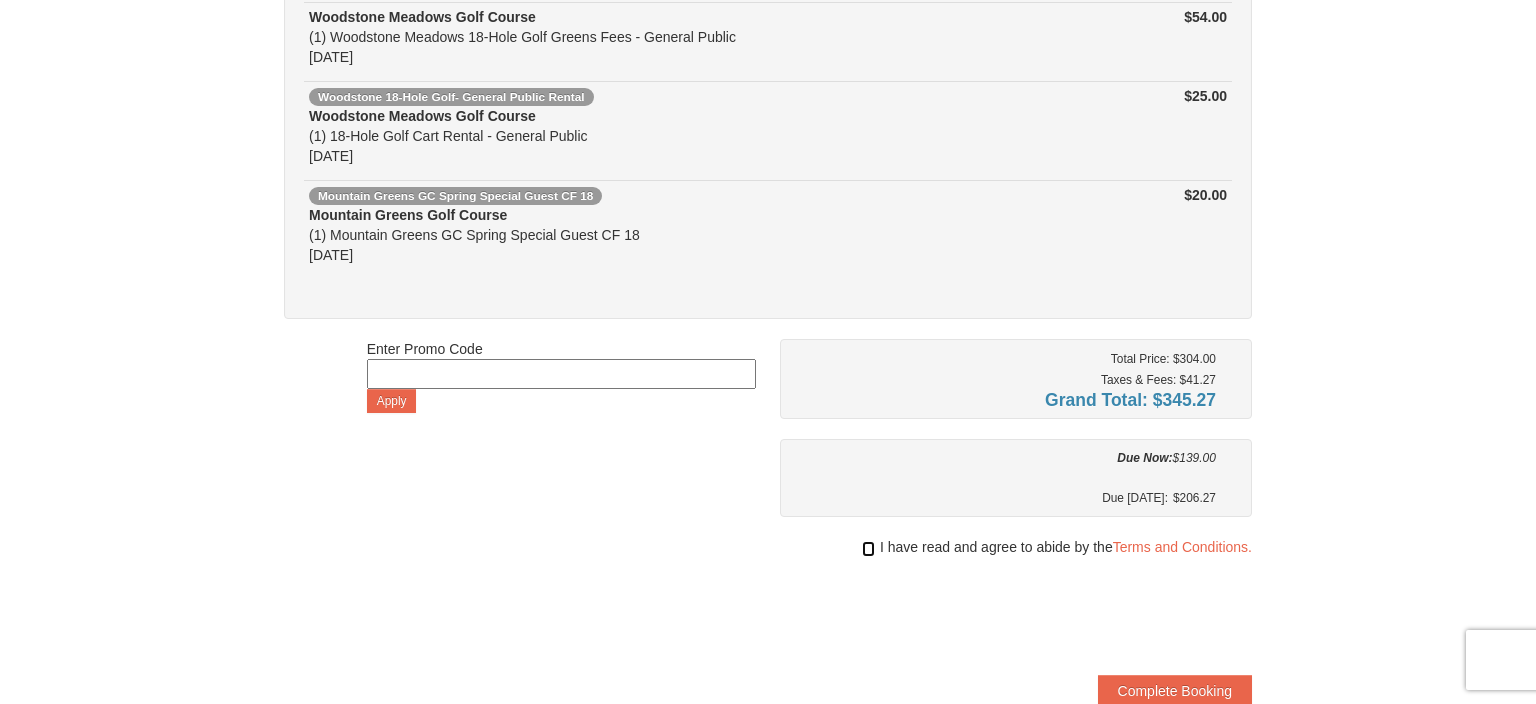 click at bounding box center [868, 549] 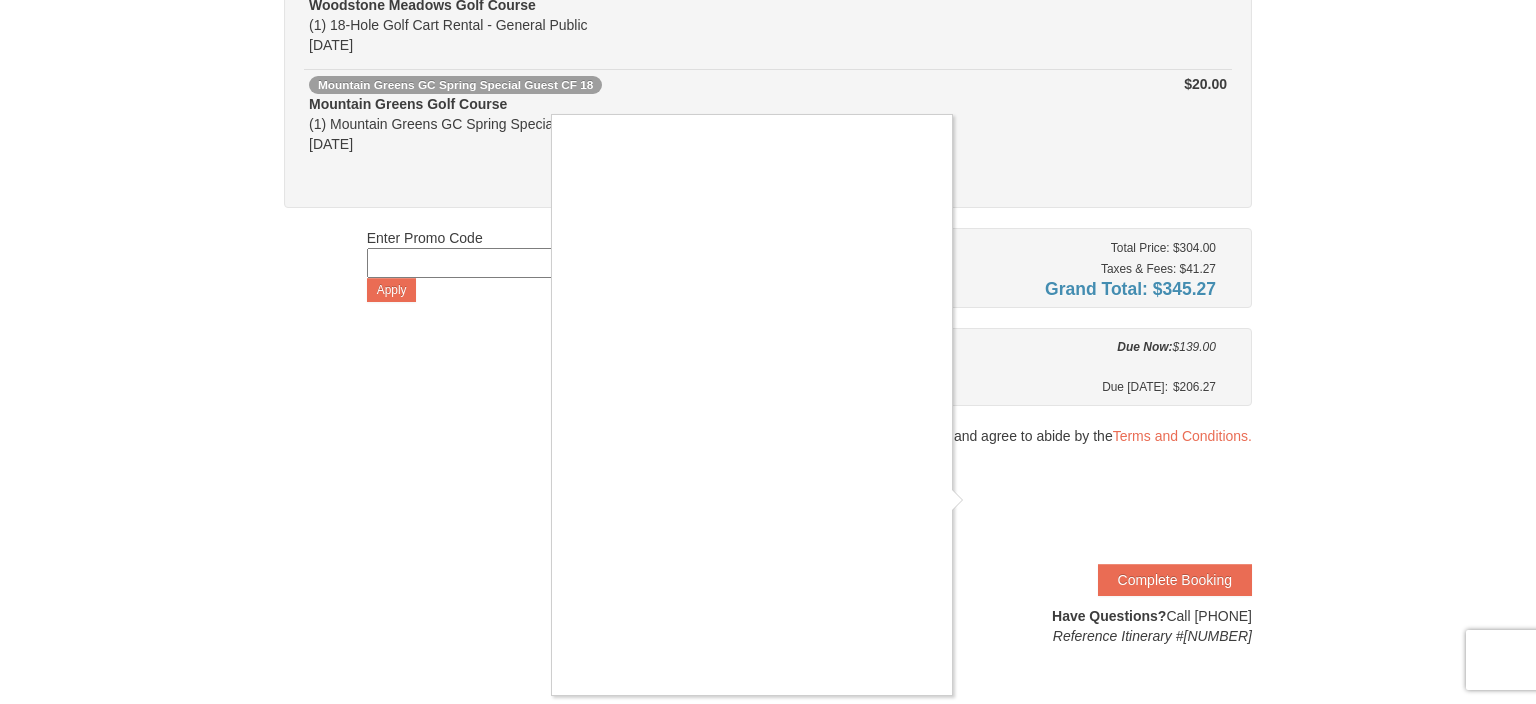 scroll, scrollTop: 518, scrollLeft: 0, axis: vertical 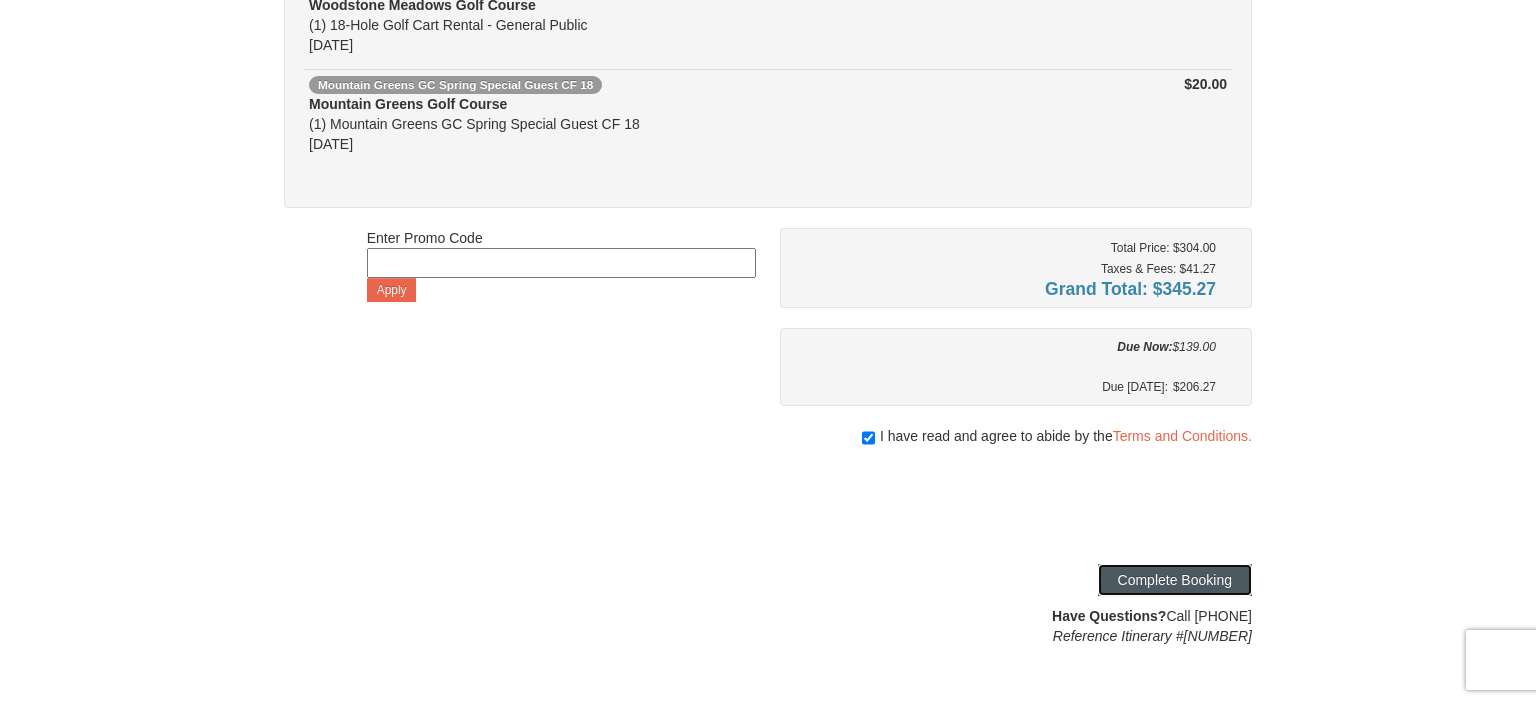 click on "Complete Booking" at bounding box center [1175, 580] 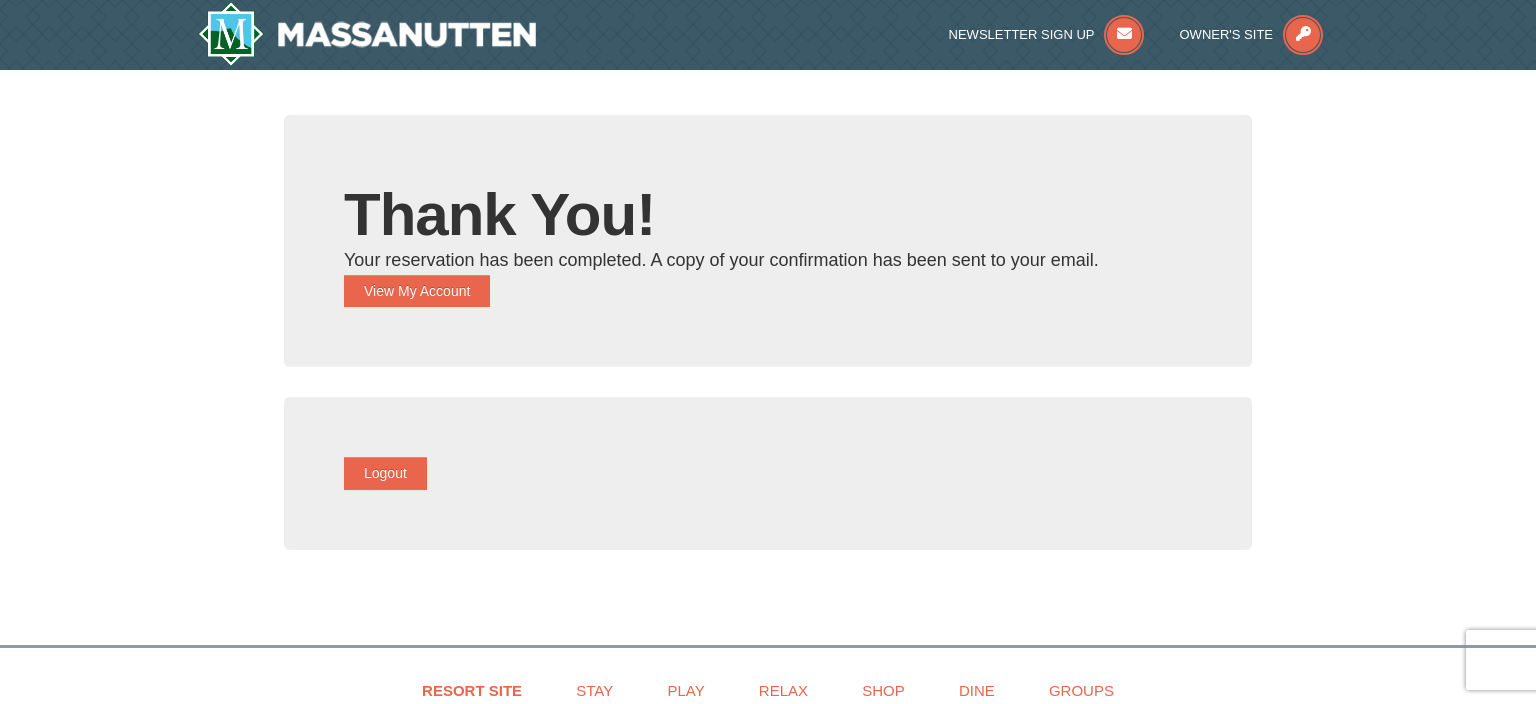 scroll, scrollTop: 0, scrollLeft: 0, axis: both 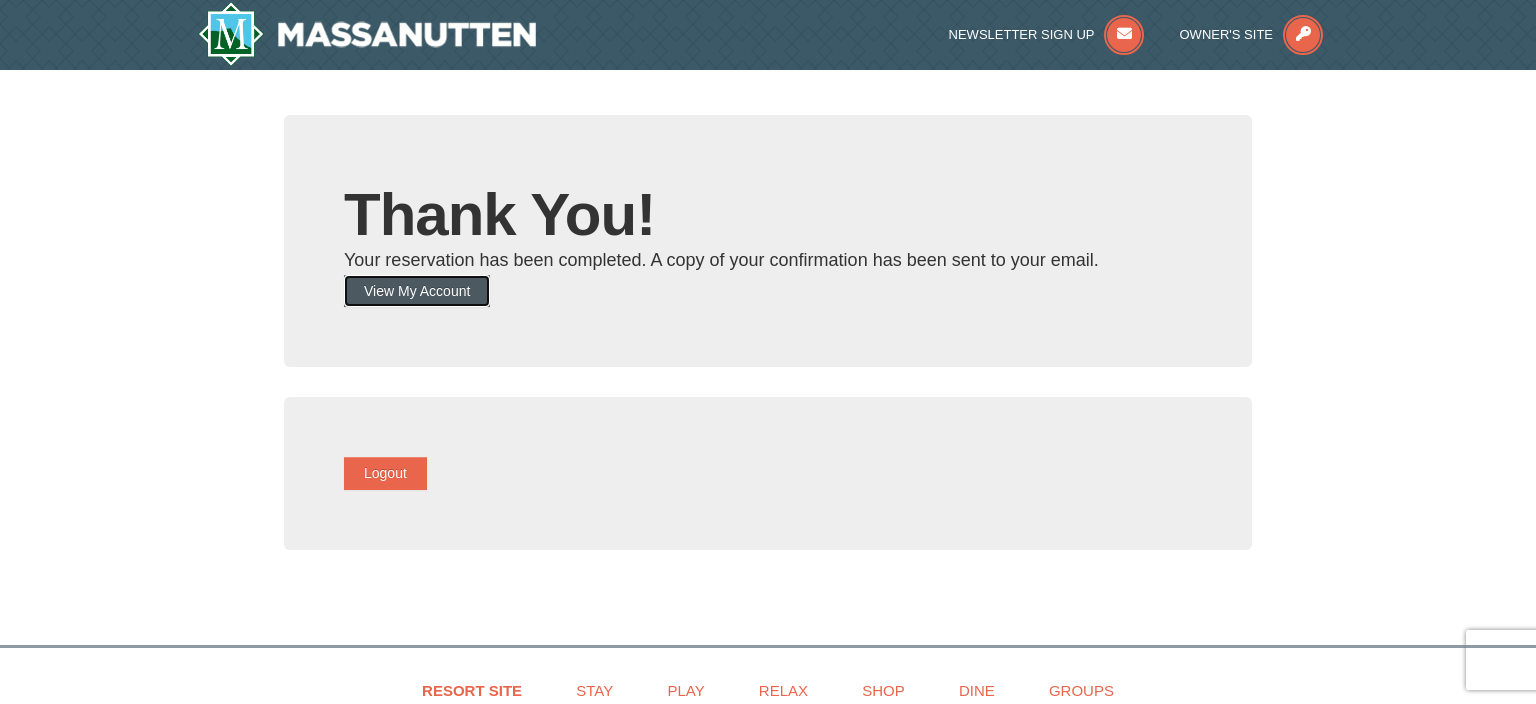 click on "View My Account" at bounding box center [417, 291] 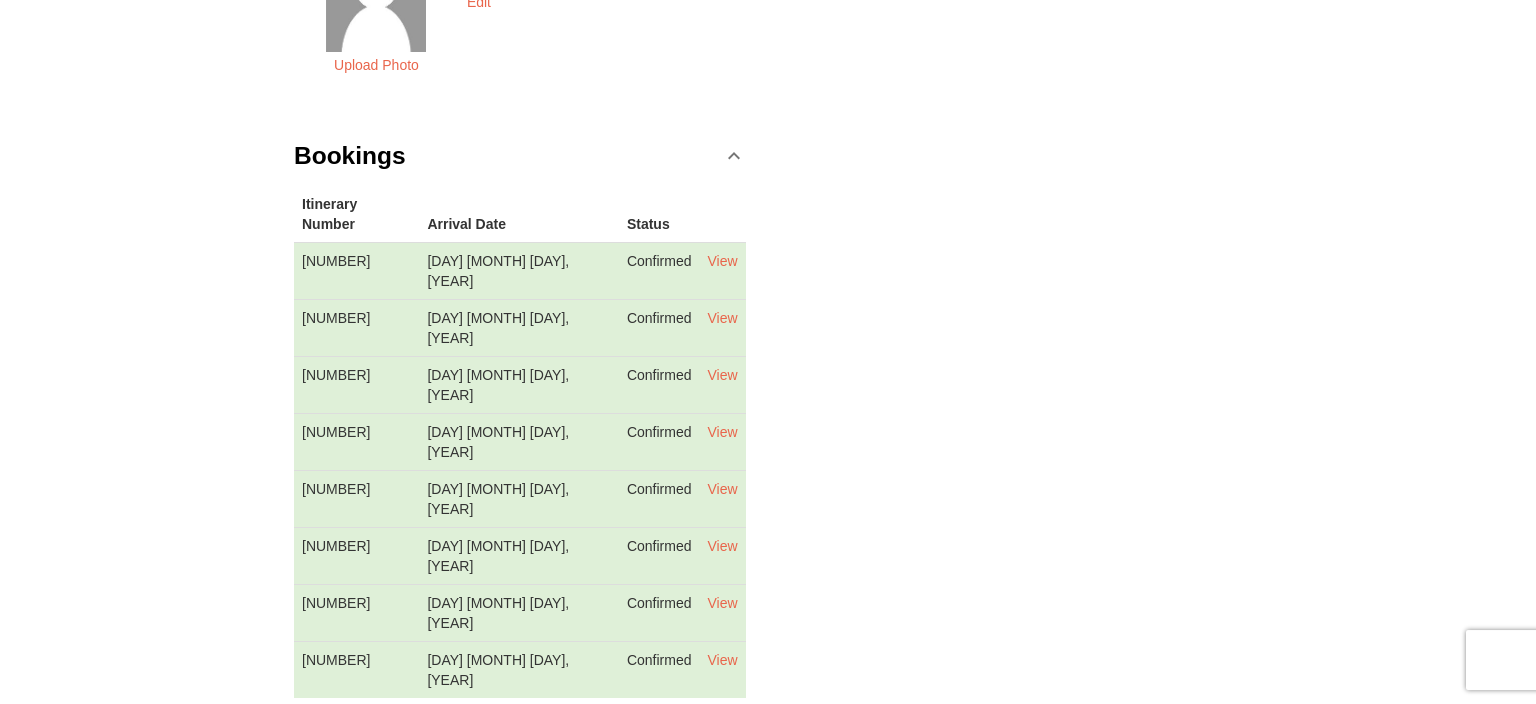 scroll, scrollTop: 1208, scrollLeft: 0, axis: vertical 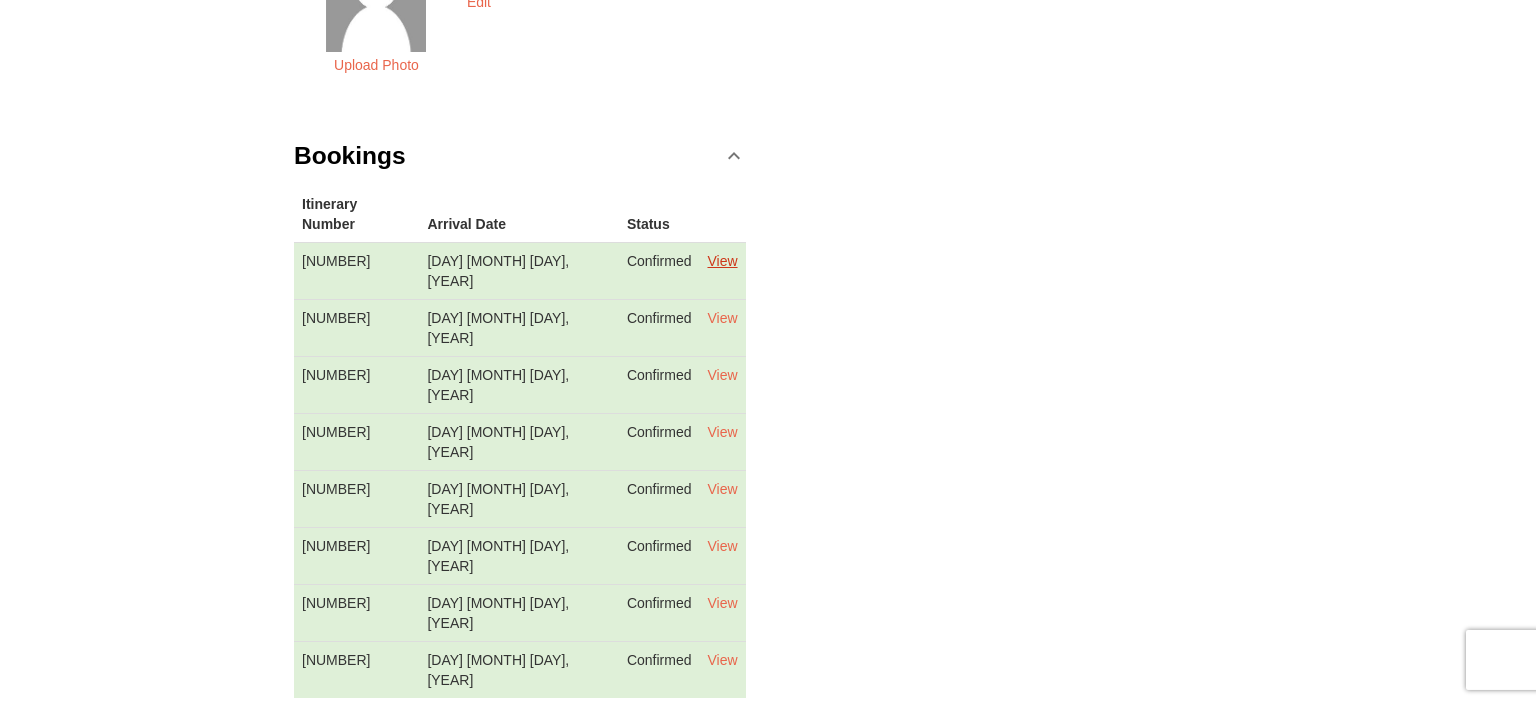 click on "View" at bounding box center [722, 261] 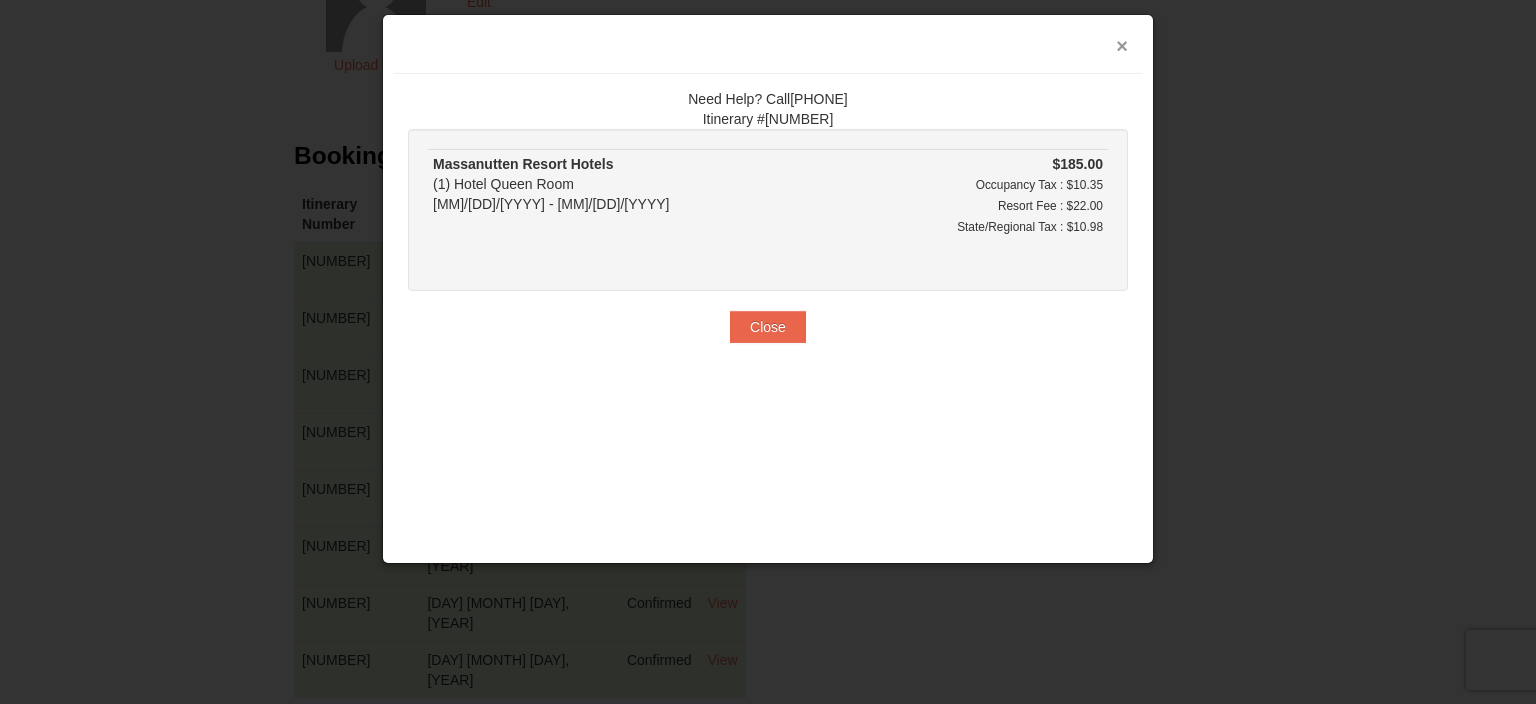 click on "×" at bounding box center (1122, 46) 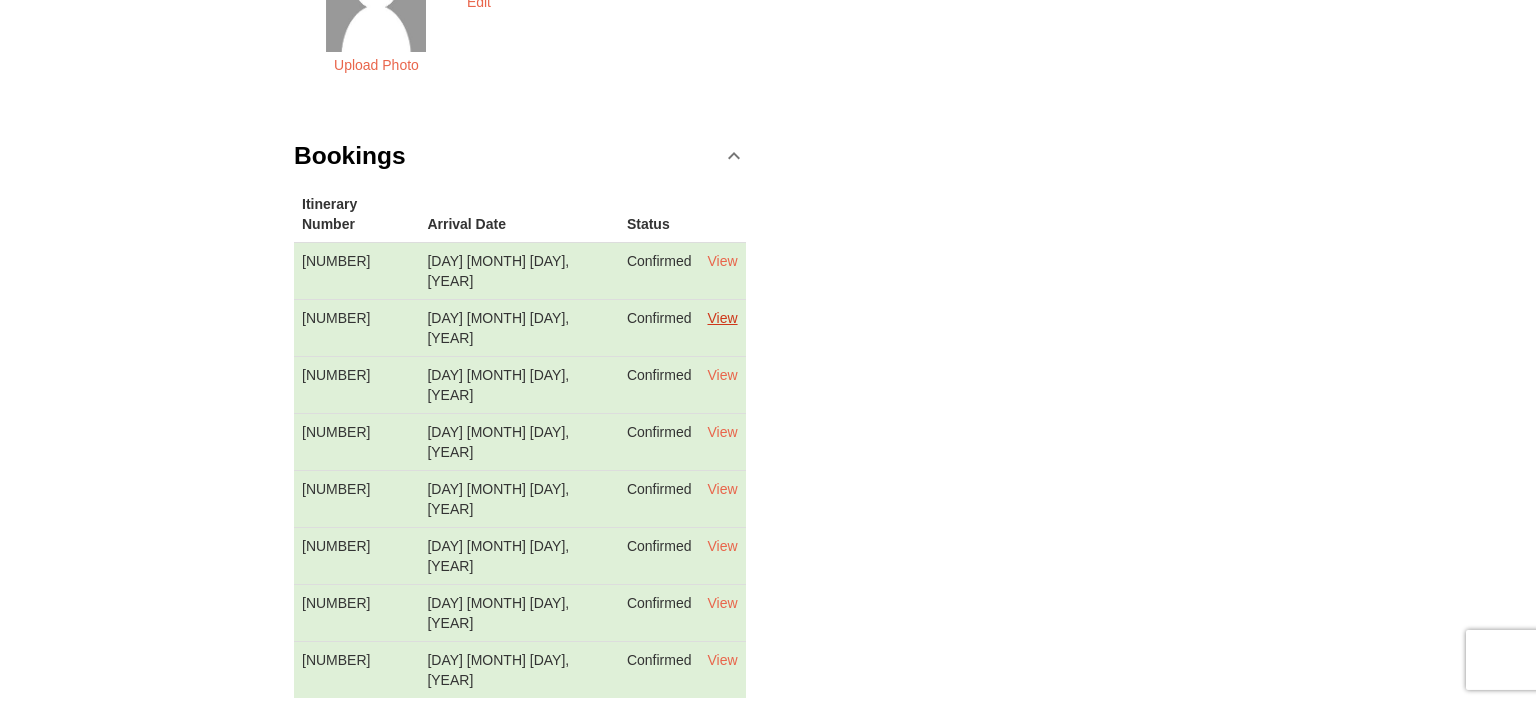 click on "View" at bounding box center [722, 318] 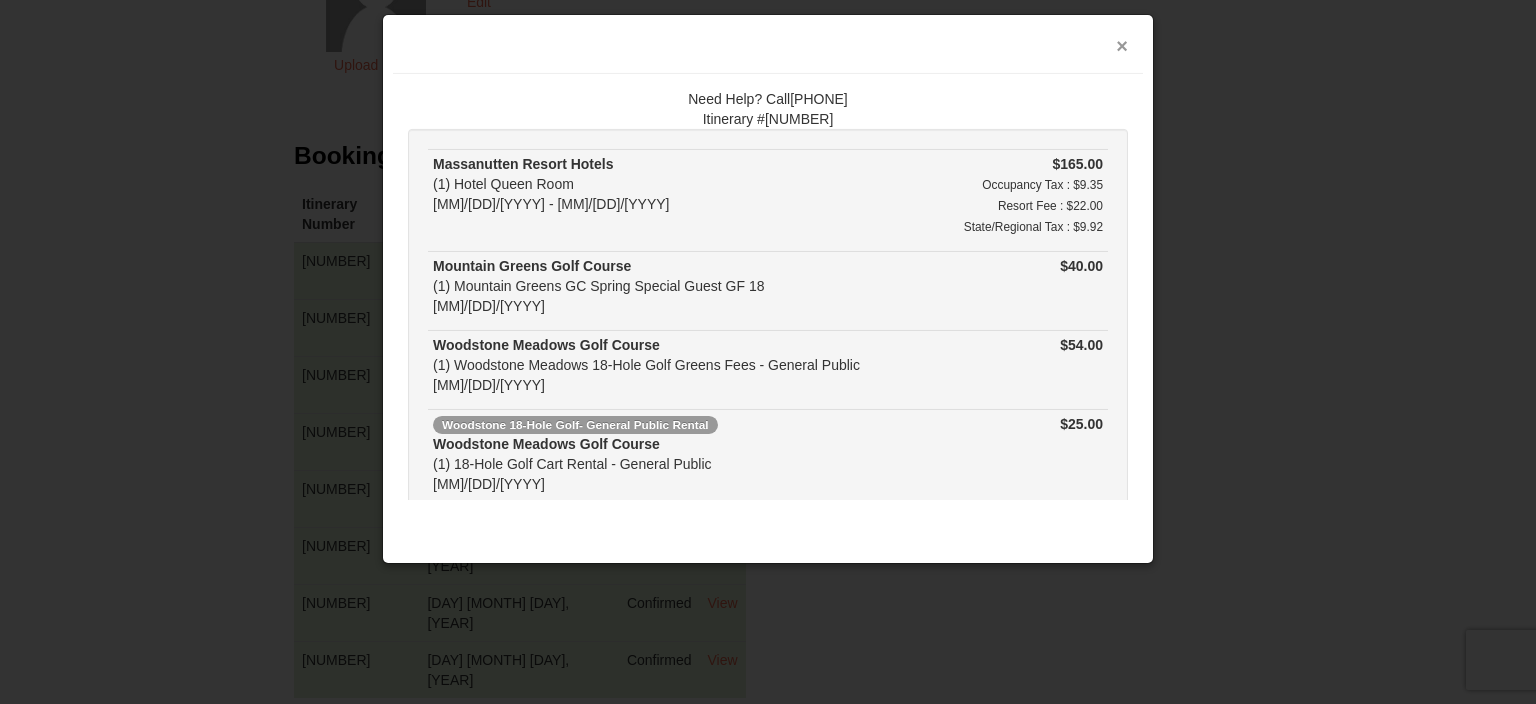 click on "×" at bounding box center (1122, 46) 